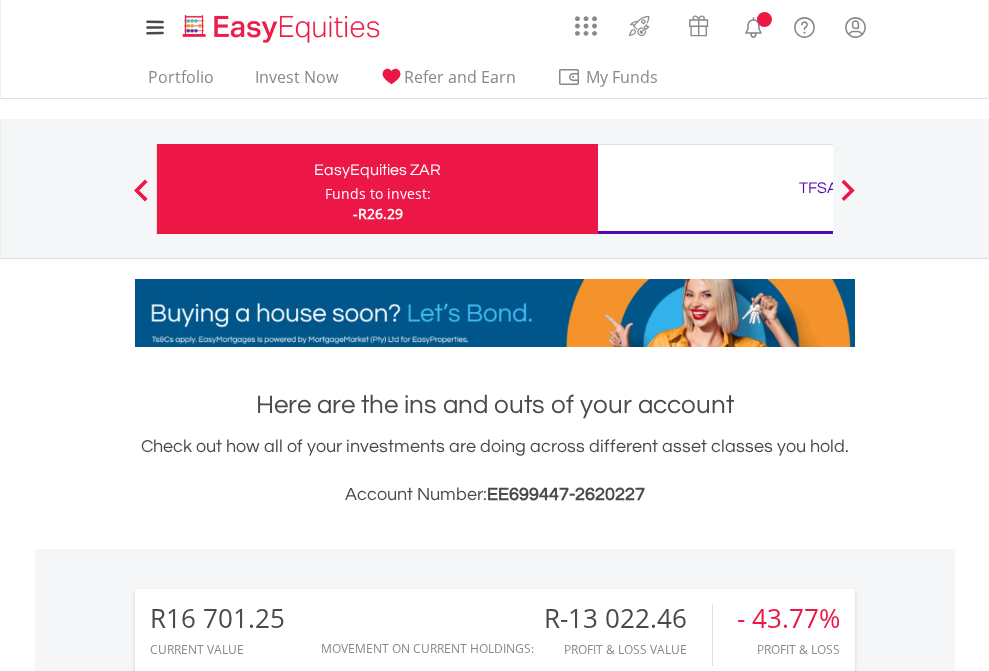 scroll, scrollTop: 0, scrollLeft: 0, axis: both 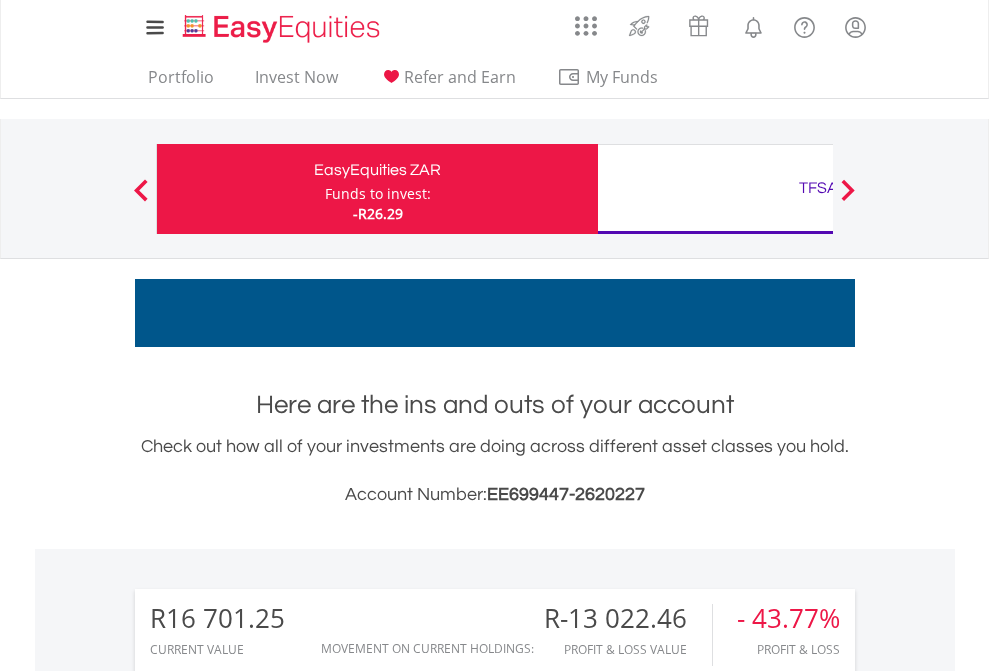 click on "Funds to invest:" at bounding box center (378, 194) 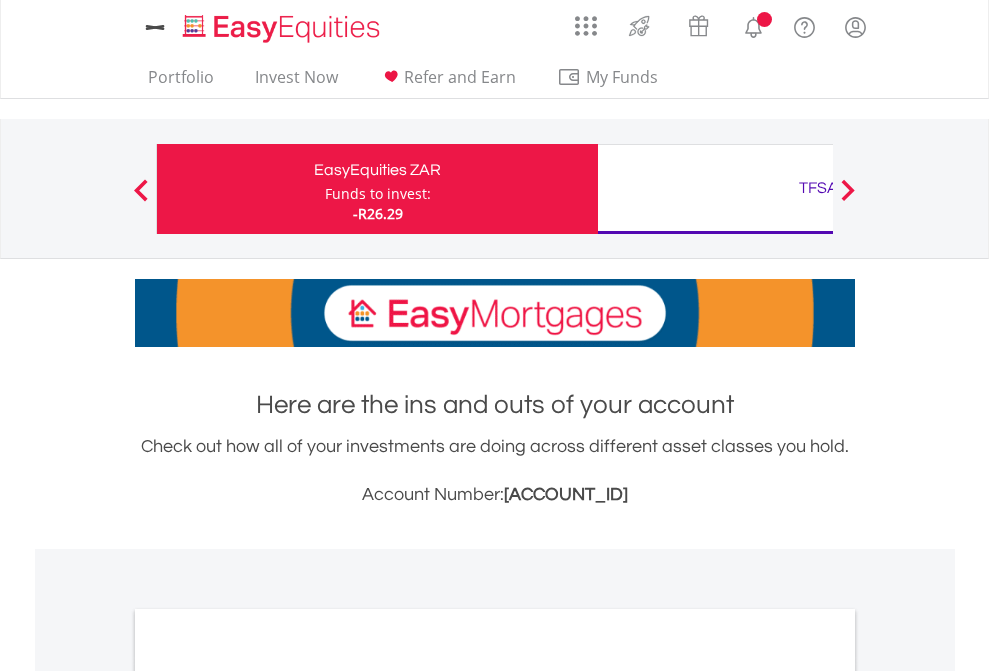 scroll, scrollTop: 0, scrollLeft: 0, axis: both 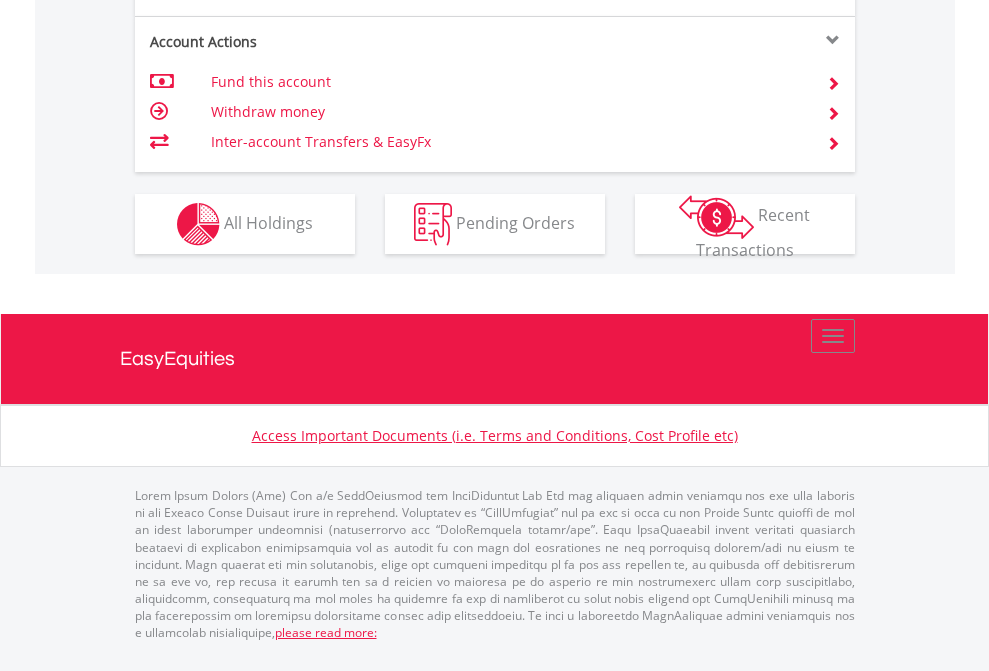 click on "Investment types" at bounding box center (706, -337) 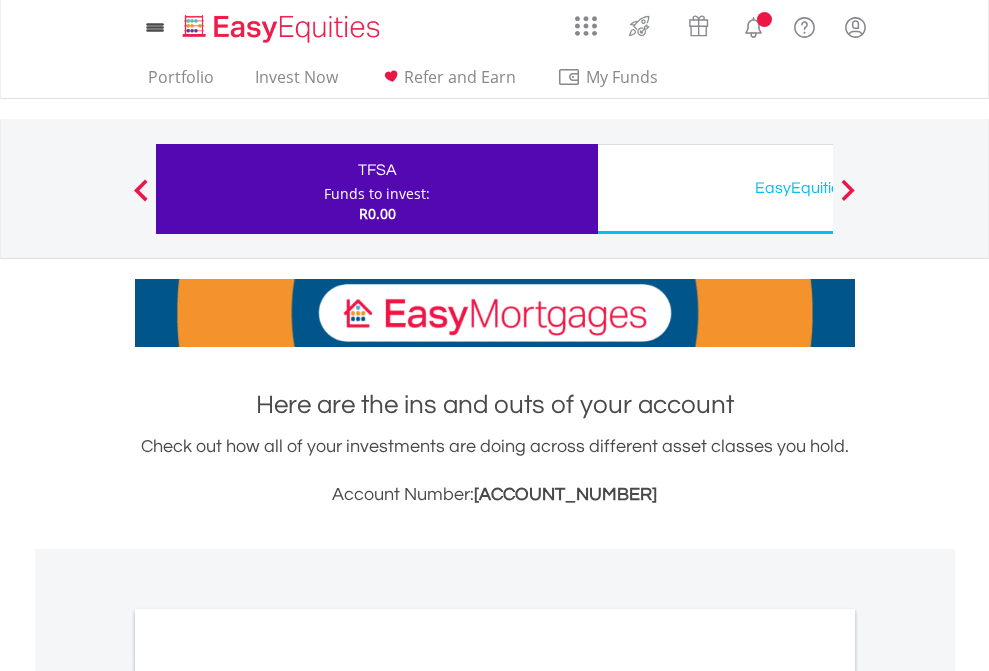 scroll, scrollTop: 0, scrollLeft: 0, axis: both 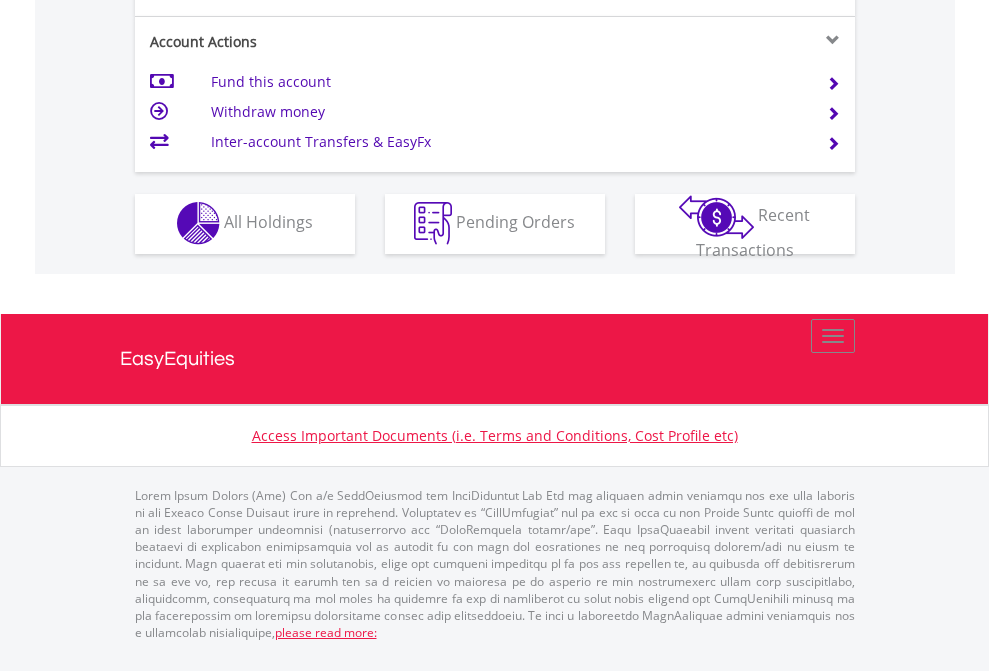 click on "Investment types" at bounding box center [706, -353] 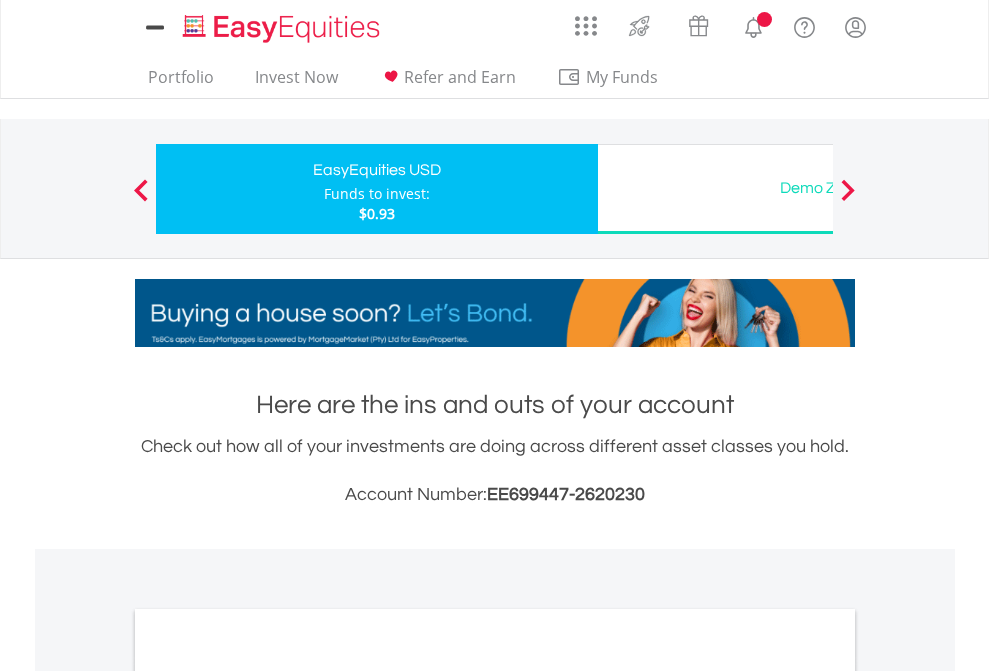 scroll, scrollTop: 0, scrollLeft: 0, axis: both 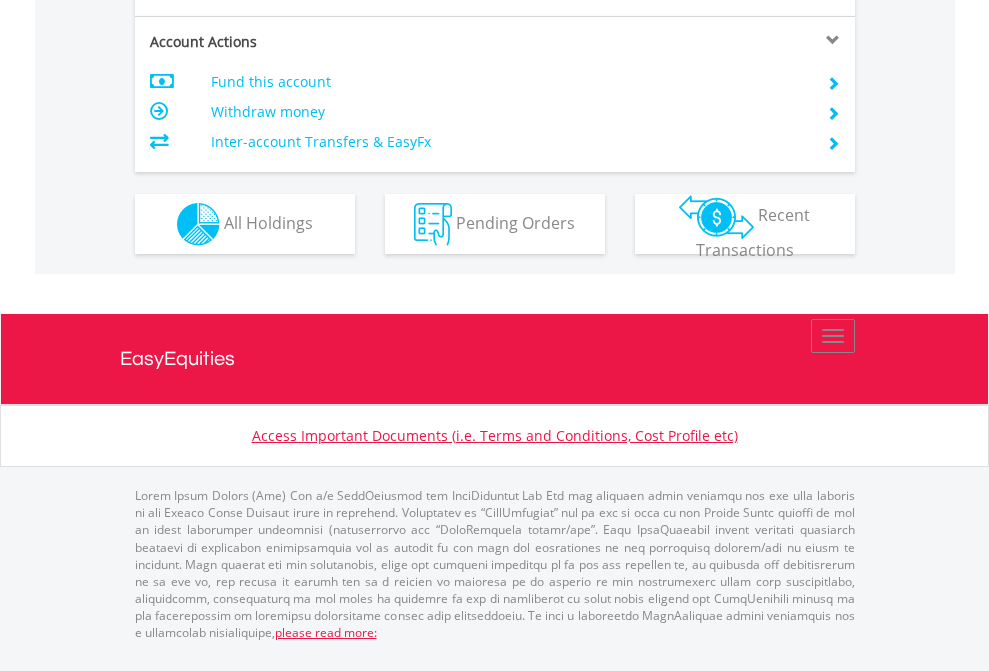click on "Investment types" at bounding box center [706, -337] 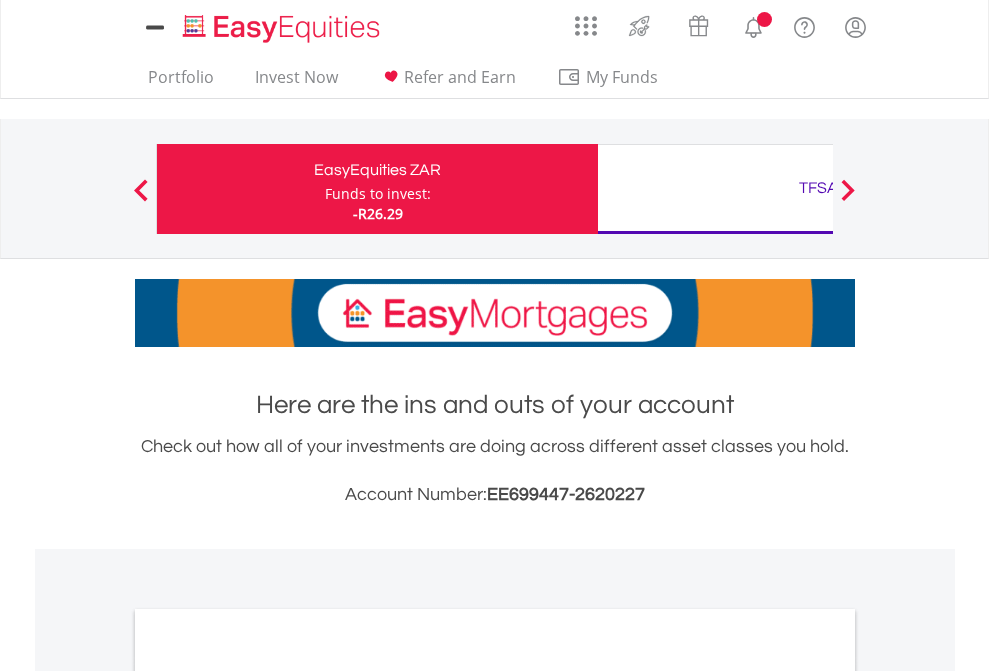 scroll, scrollTop: 0, scrollLeft: 0, axis: both 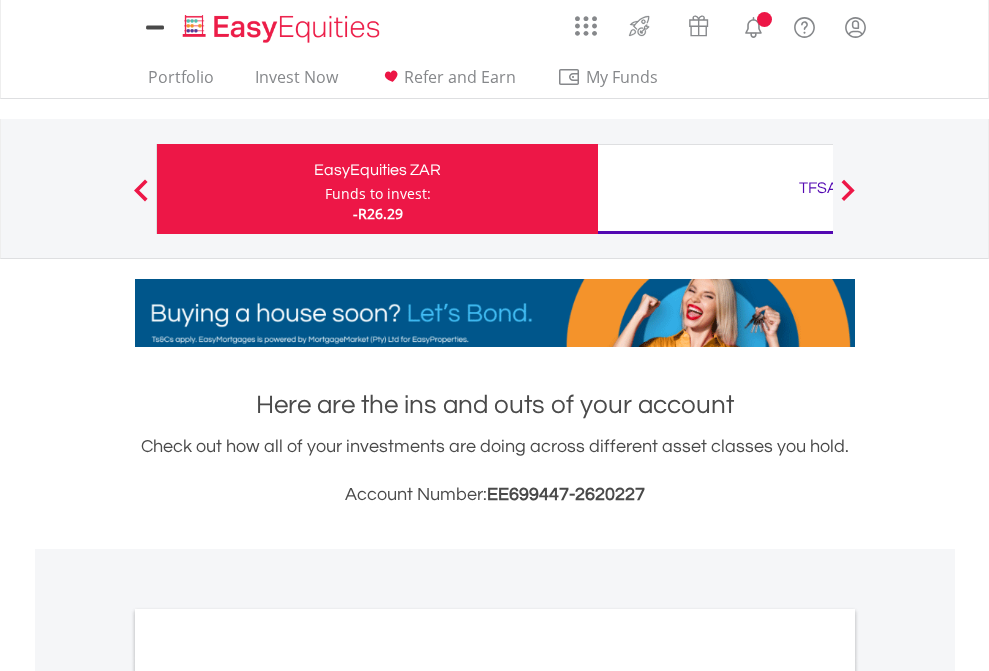 click on "All Holdings" at bounding box center [268, 1096] 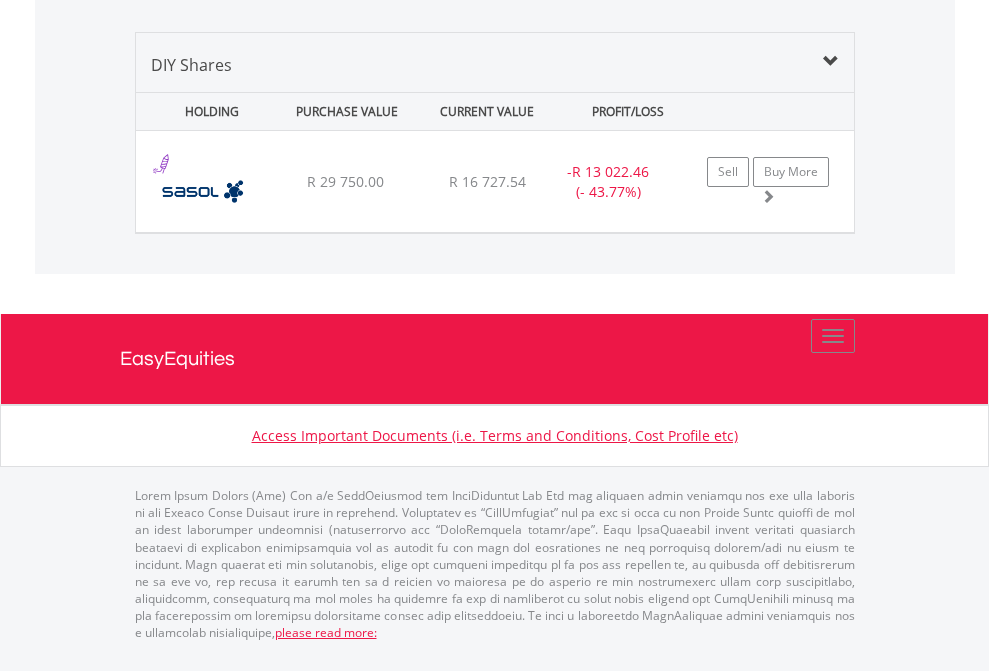 scroll, scrollTop: 2225, scrollLeft: 0, axis: vertical 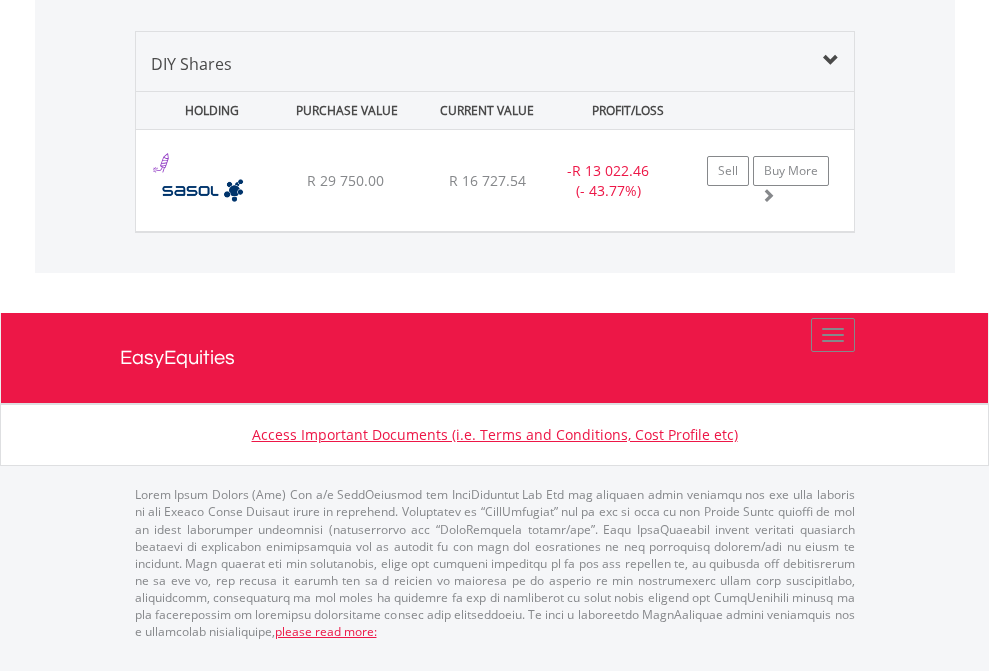 click on "TFSA" at bounding box center [818, -1339] 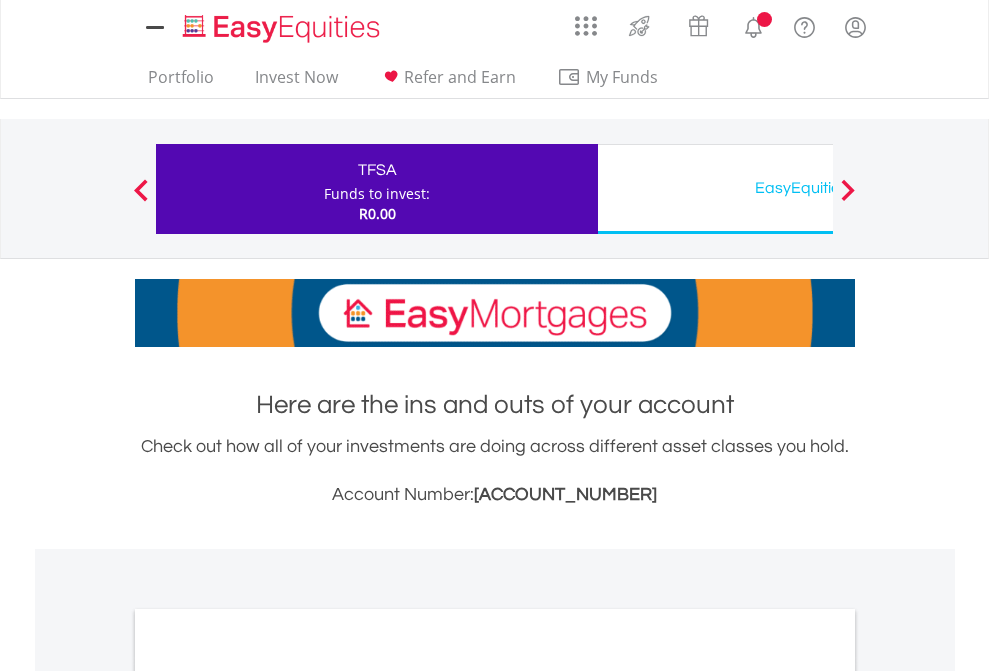 scroll, scrollTop: 0, scrollLeft: 0, axis: both 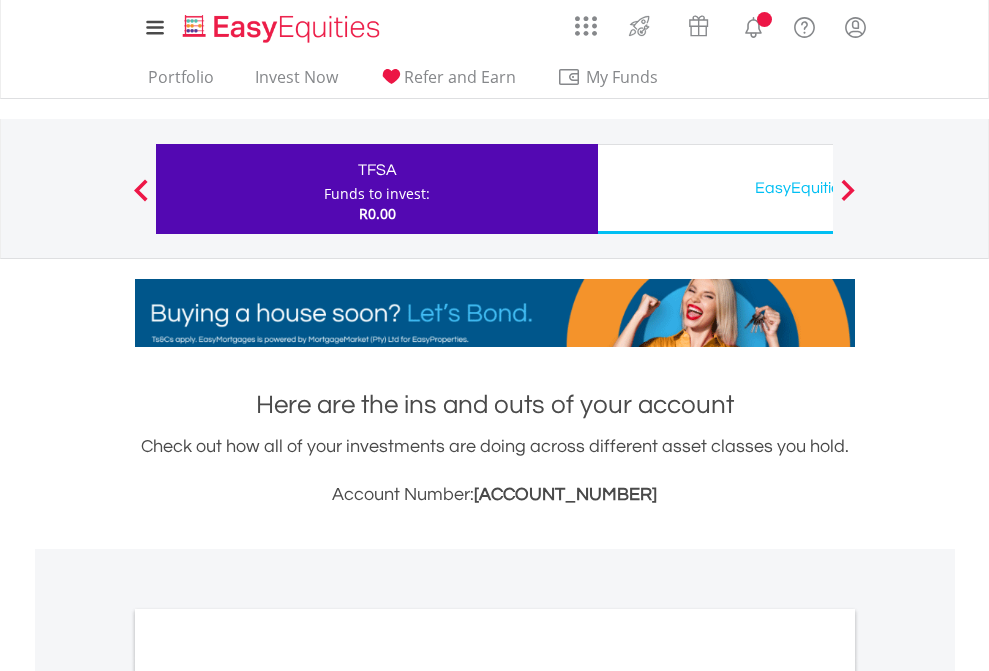 click on "All Holdings" at bounding box center [268, 1096] 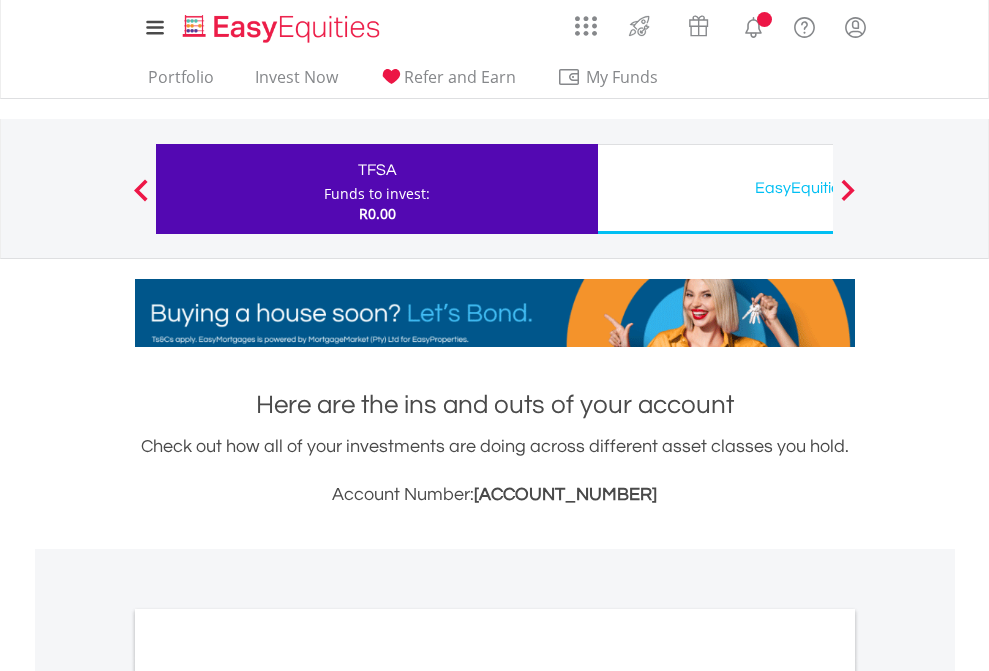scroll, scrollTop: 1486, scrollLeft: 0, axis: vertical 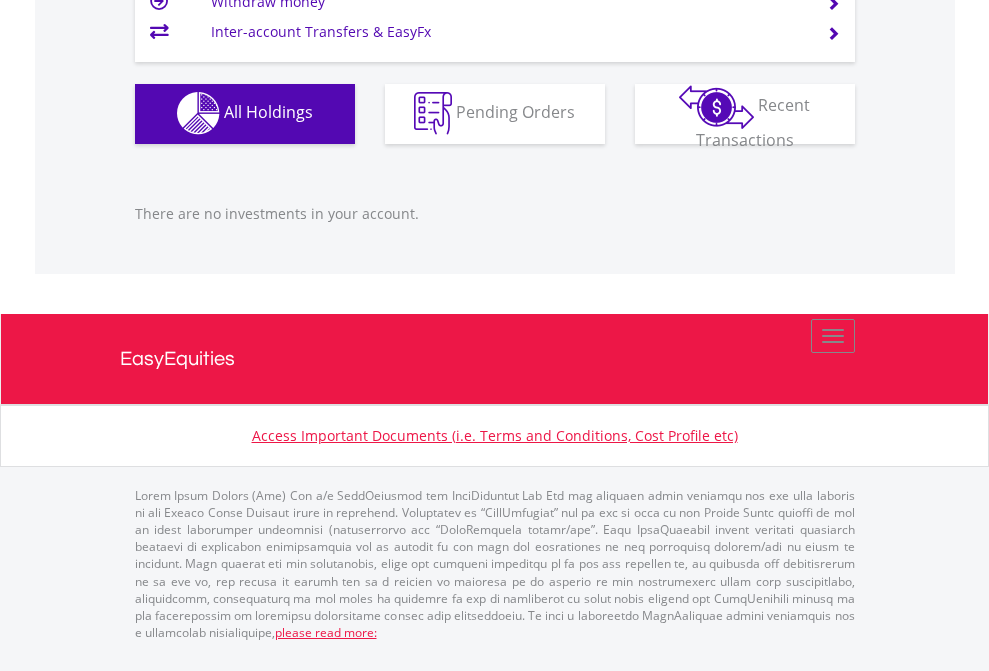 click on "EasyEquities USD" at bounding box center [818, -1142] 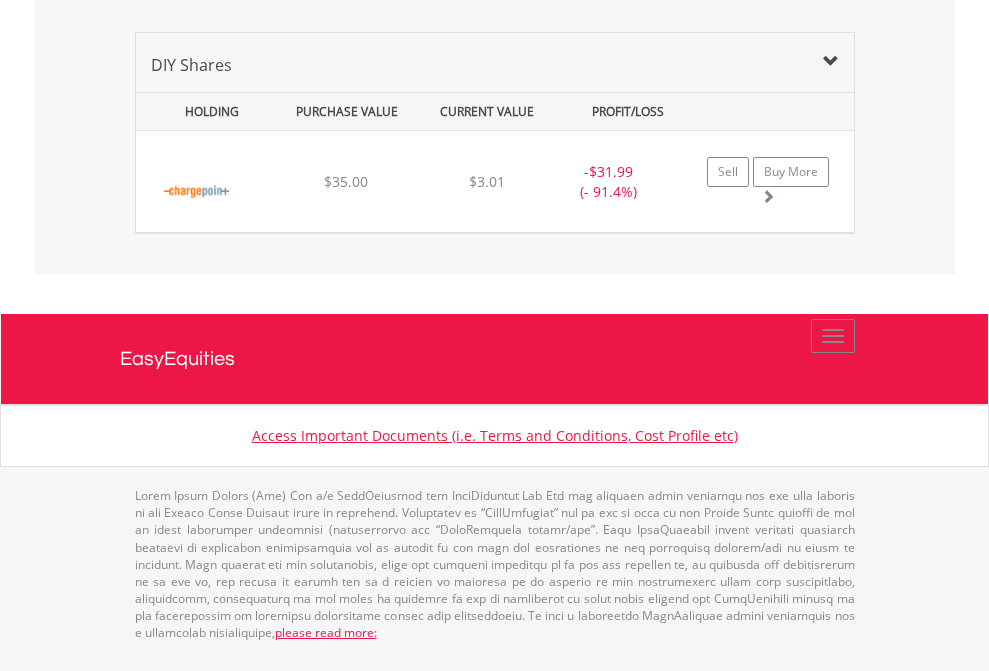 scroll, scrollTop: 2225, scrollLeft: 0, axis: vertical 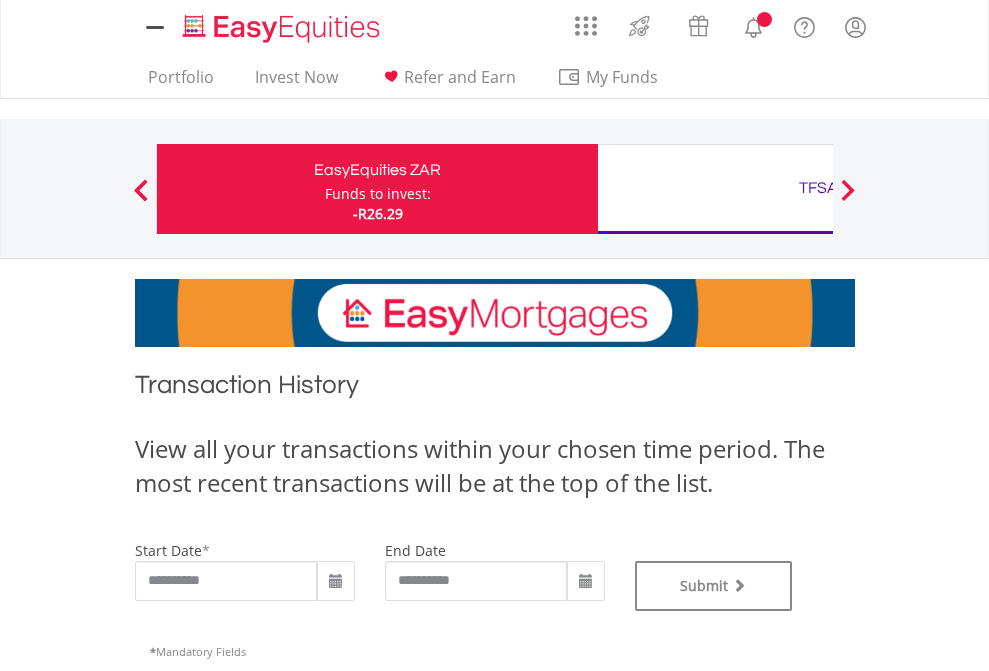 type on "**********" 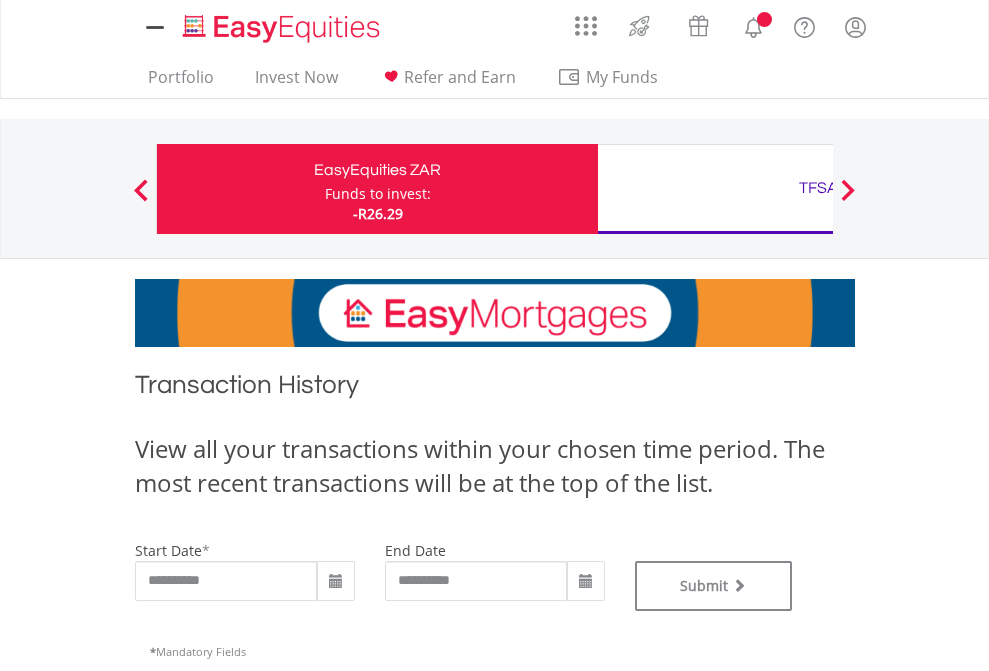scroll, scrollTop: 0, scrollLeft: 0, axis: both 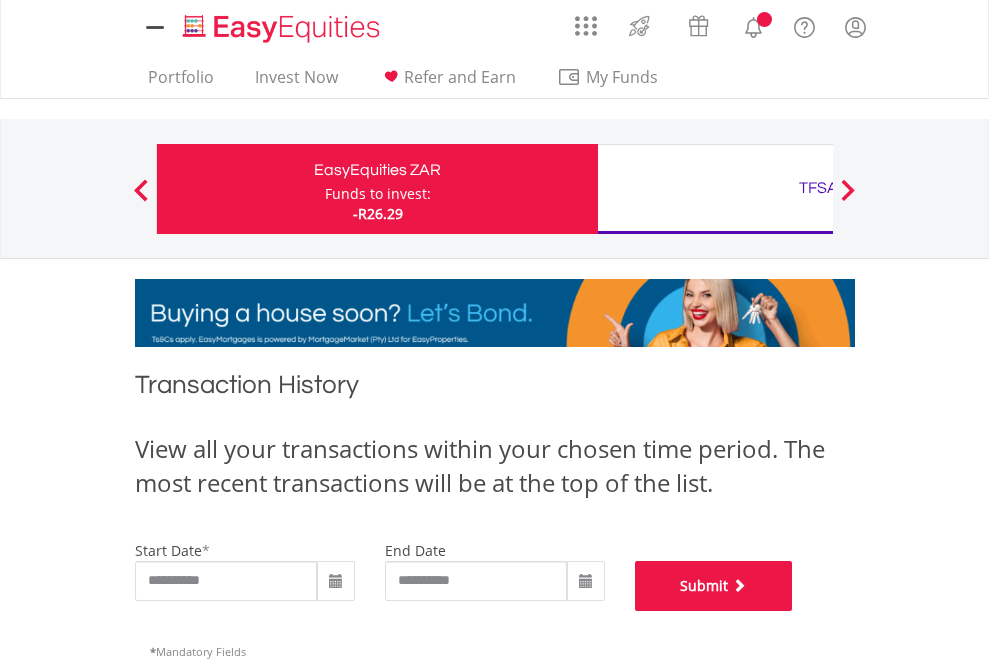click on "Submit" at bounding box center [714, 586] 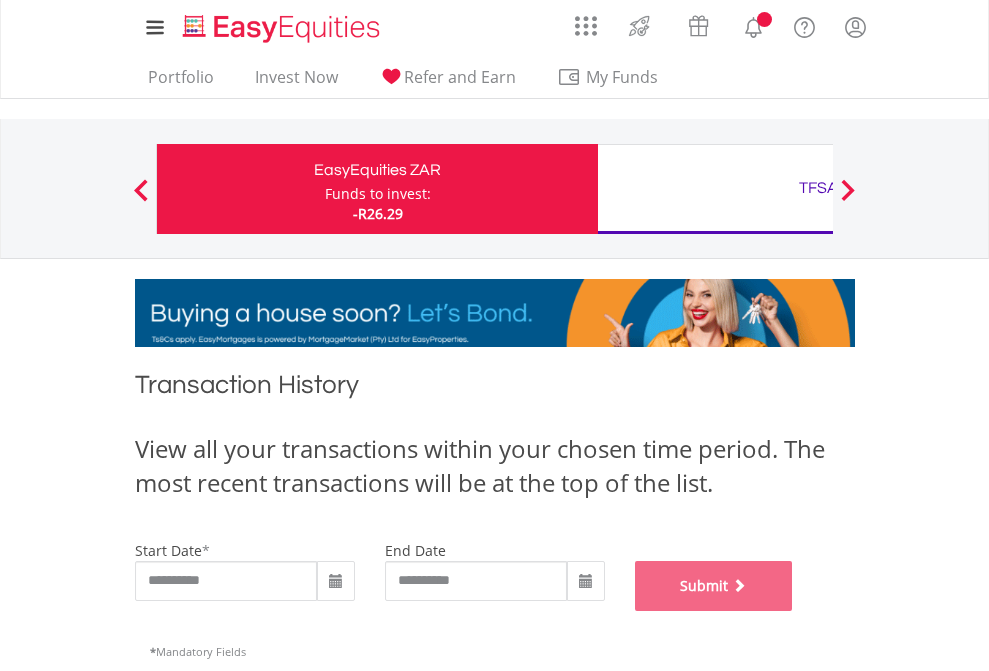scroll, scrollTop: 811, scrollLeft: 0, axis: vertical 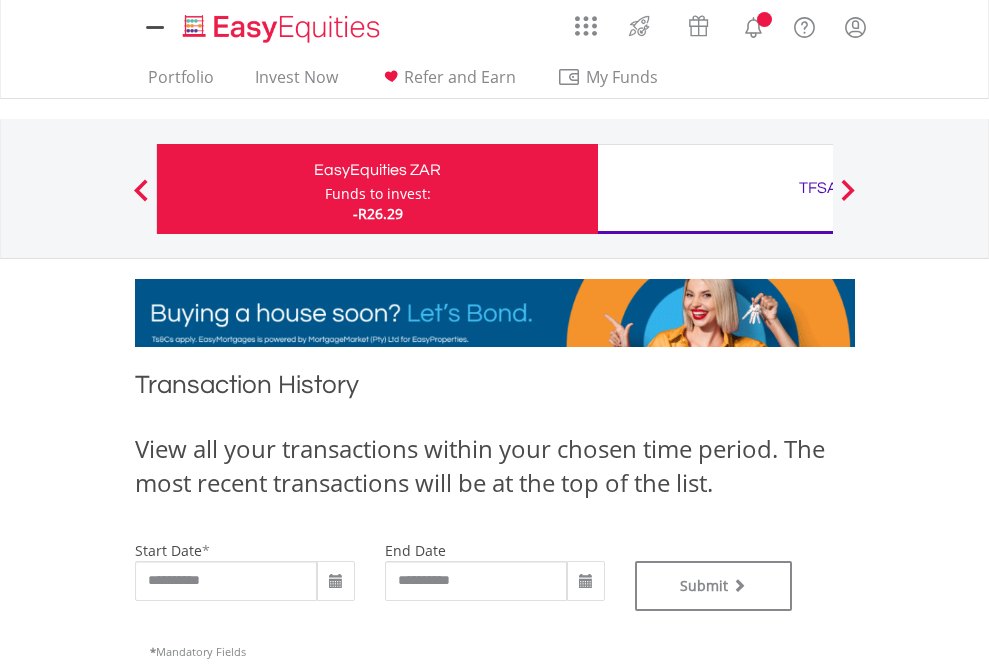 click on "TFSA" at bounding box center [818, 188] 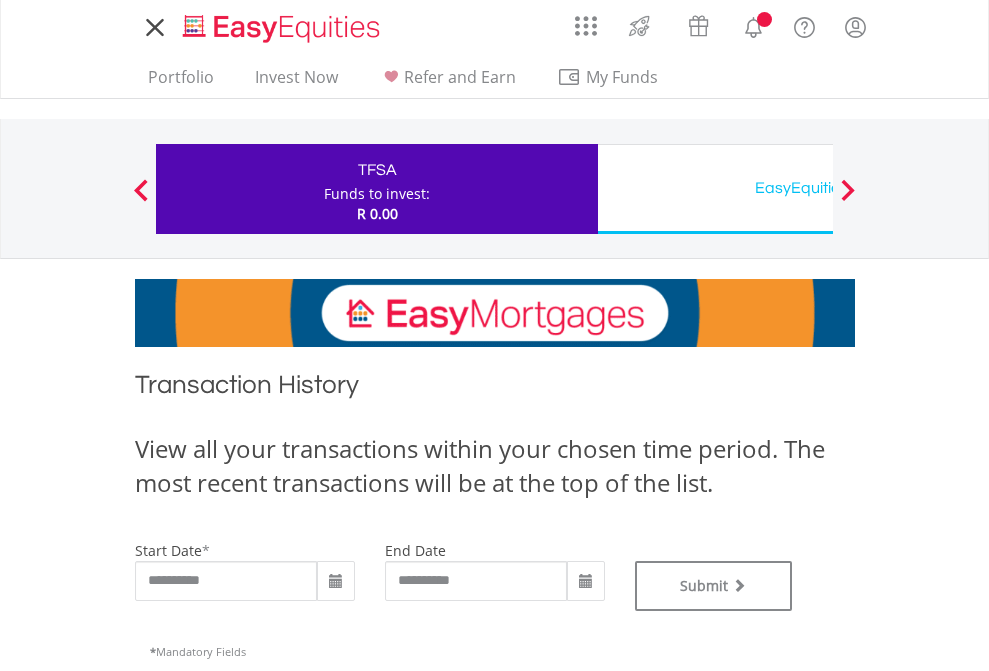 scroll, scrollTop: 0, scrollLeft: 0, axis: both 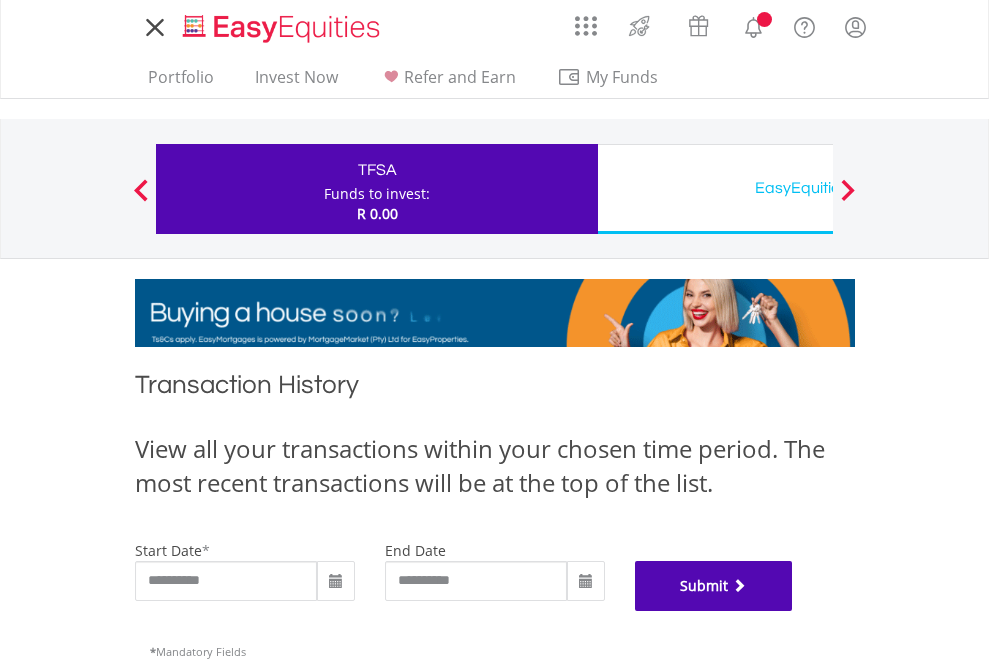 click on "Submit" at bounding box center [714, 586] 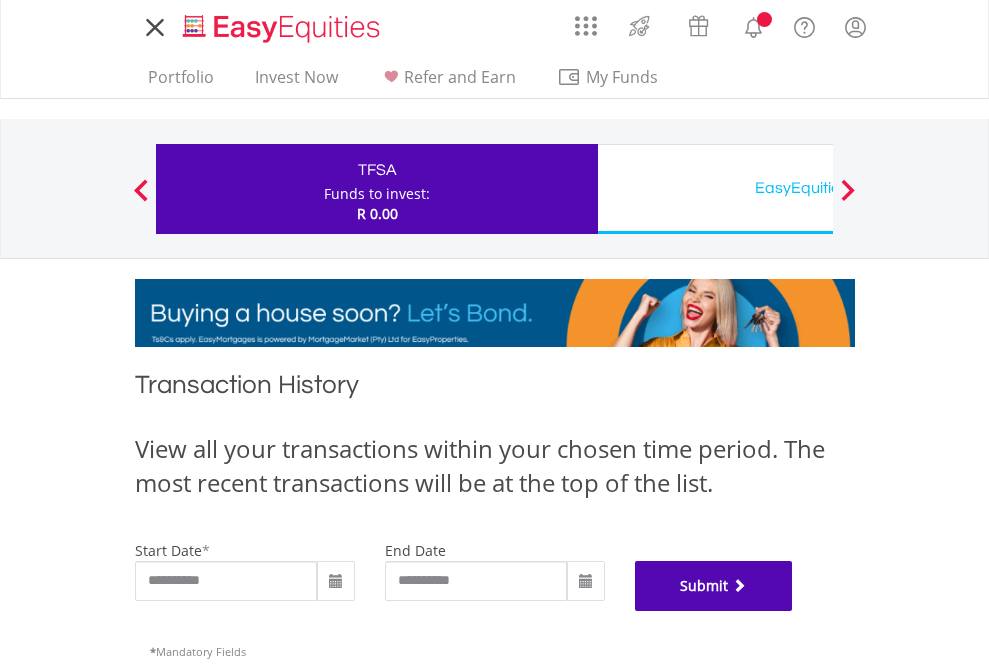 scroll, scrollTop: 811, scrollLeft: 0, axis: vertical 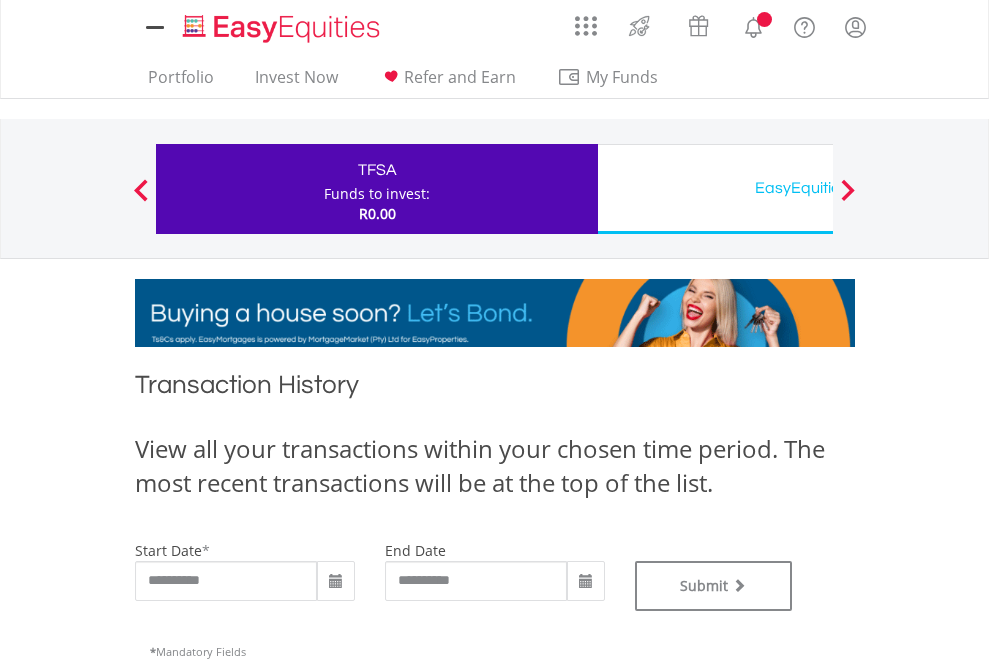 click on "EasyEquities USD" at bounding box center (818, 188) 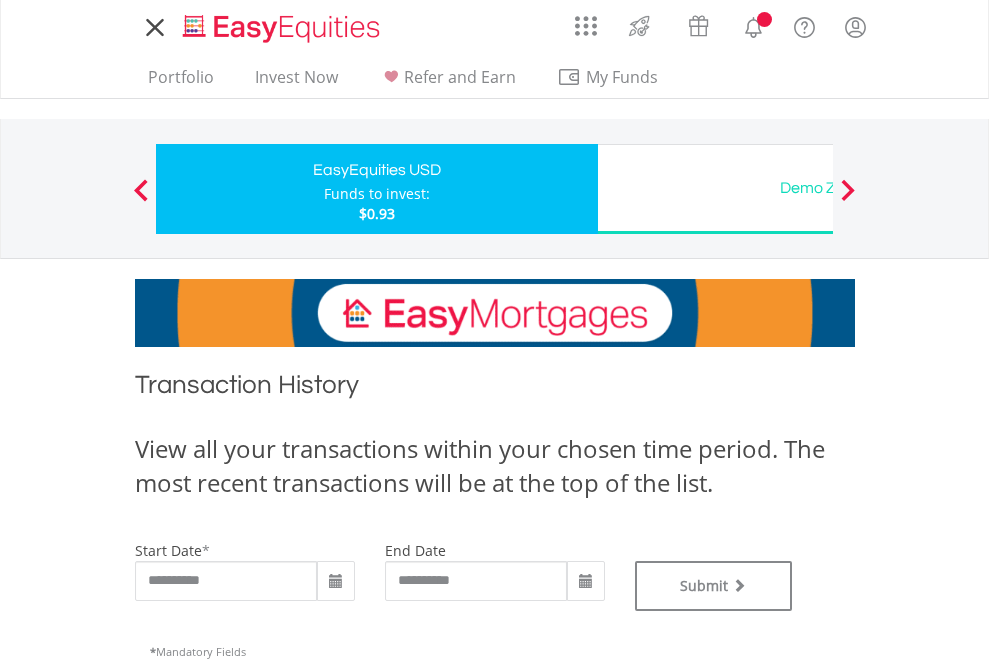 scroll, scrollTop: 0, scrollLeft: 0, axis: both 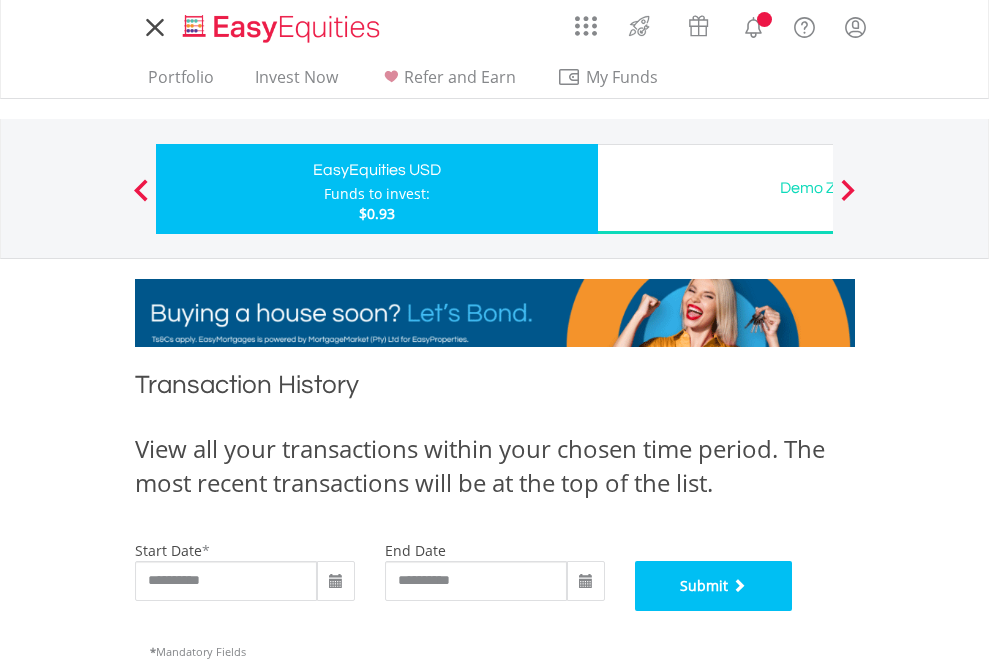click on "Submit" at bounding box center [714, 586] 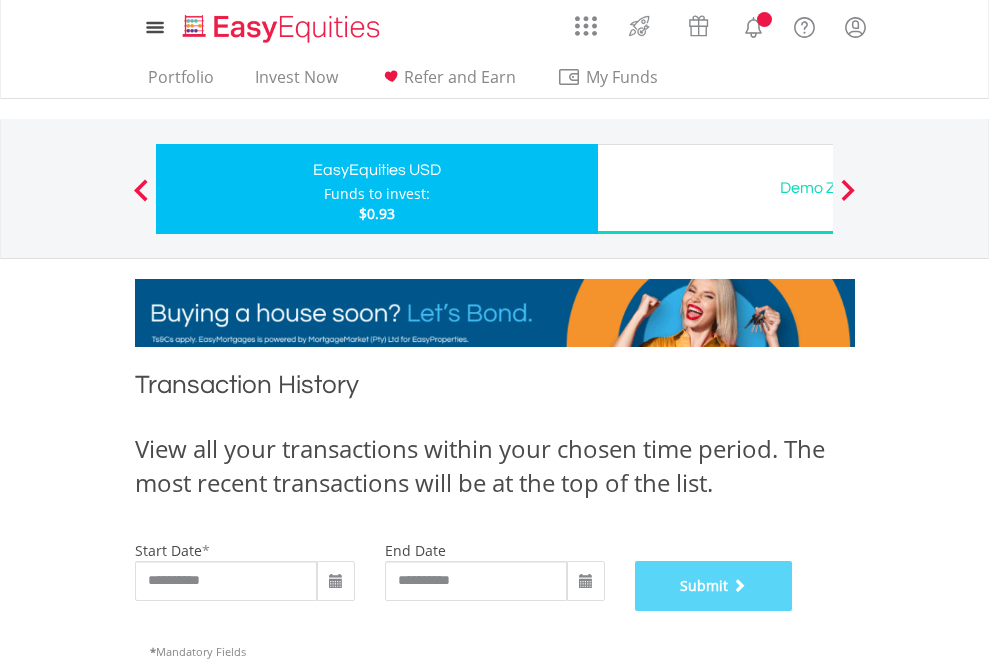scroll, scrollTop: 811, scrollLeft: 0, axis: vertical 